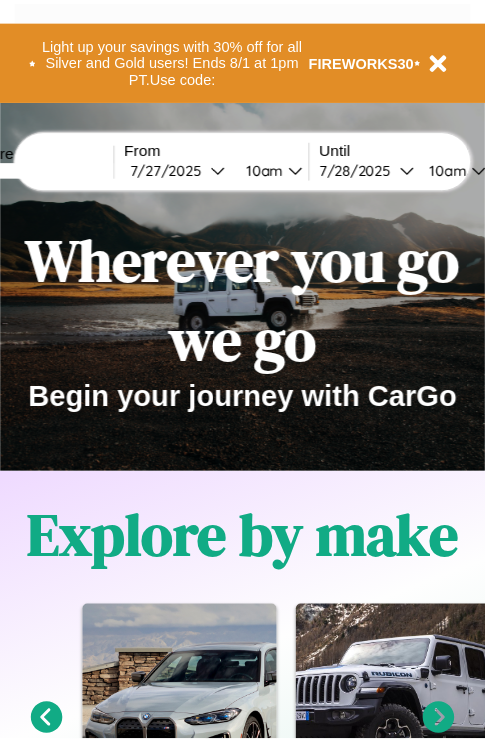 scroll, scrollTop: 0, scrollLeft: 0, axis: both 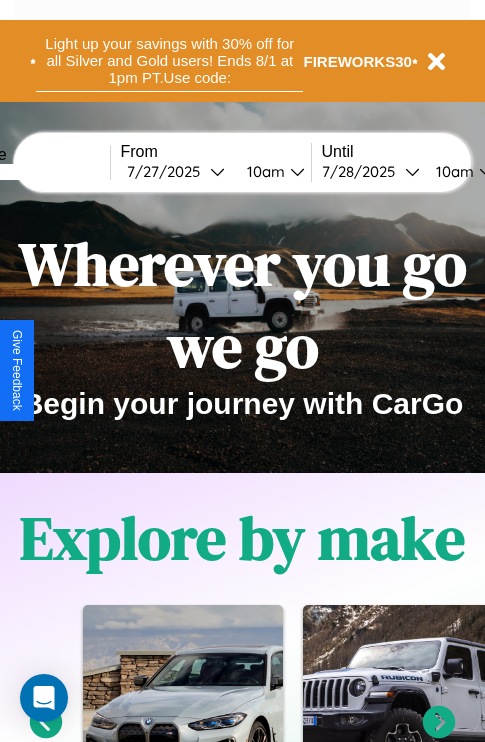 click on "Light up your savings with 30% off for all Silver and Gold users! Ends 8/1 at 1pm PT.  Use code:" at bounding box center [169, 61] 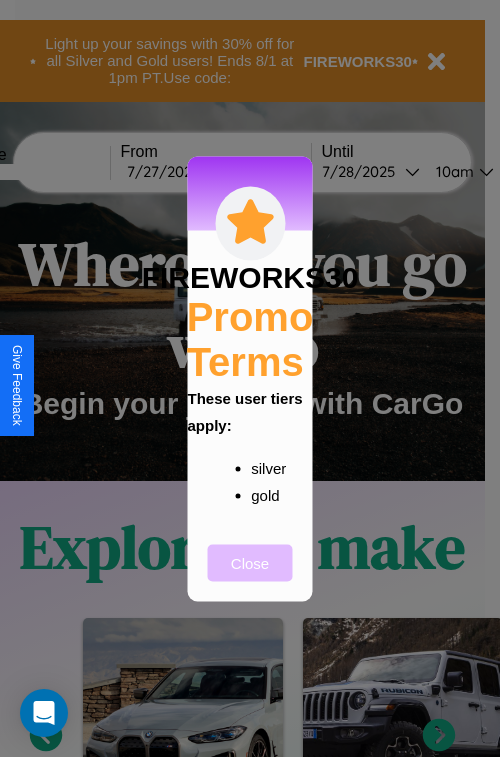click on "Close" at bounding box center (250, 562) 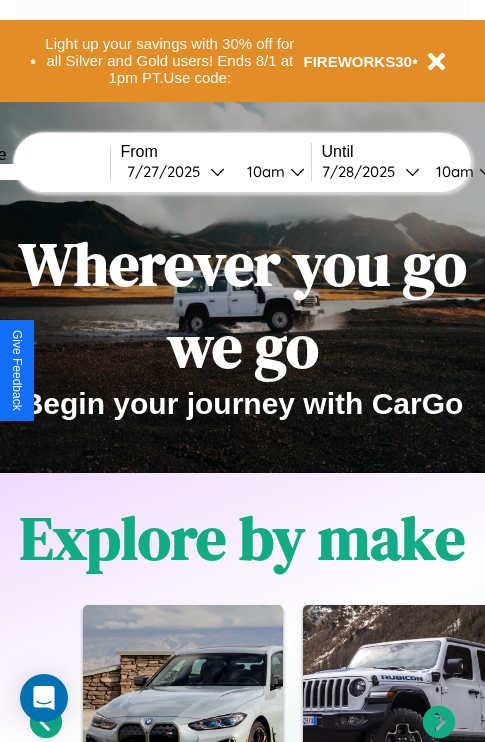click at bounding box center (35, 172) 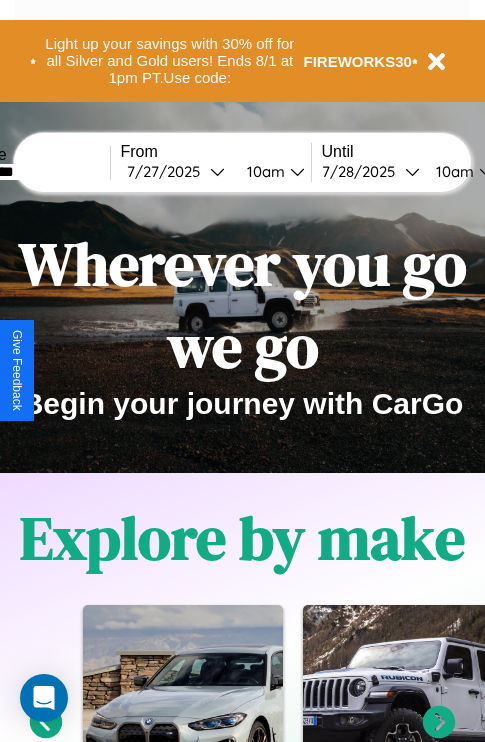 type on "*********" 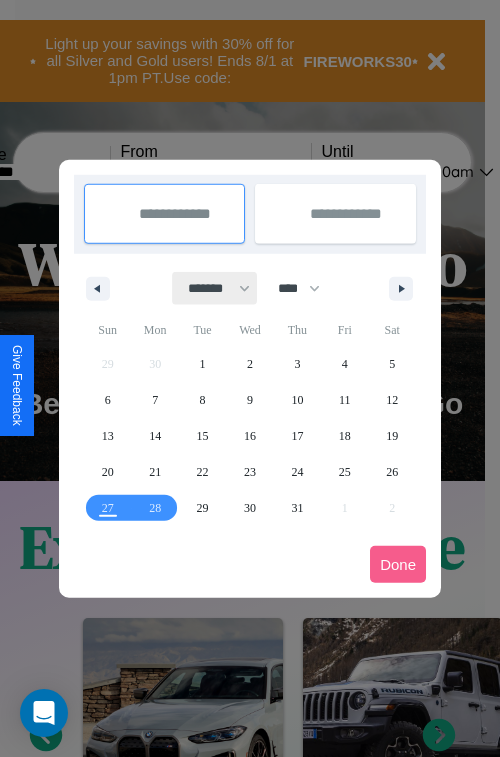 click on "******* ******** ***** ***** *** **** **** ****** ********* ******* ******** ********" at bounding box center (215, 288) 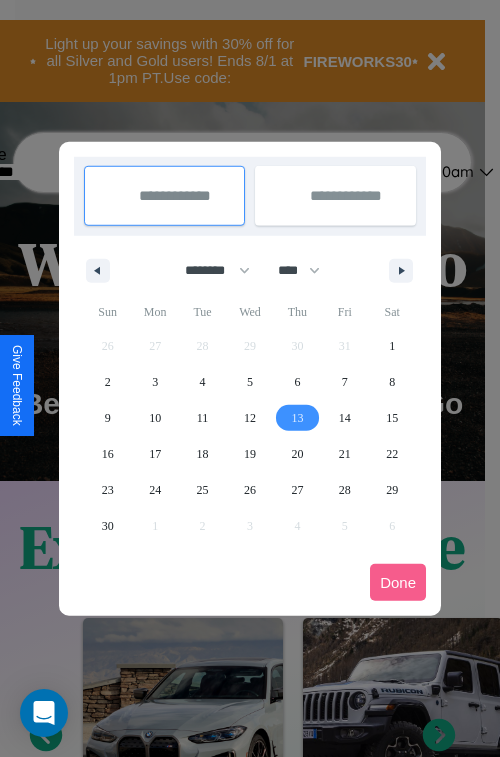 click on "13" at bounding box center (297, 418) 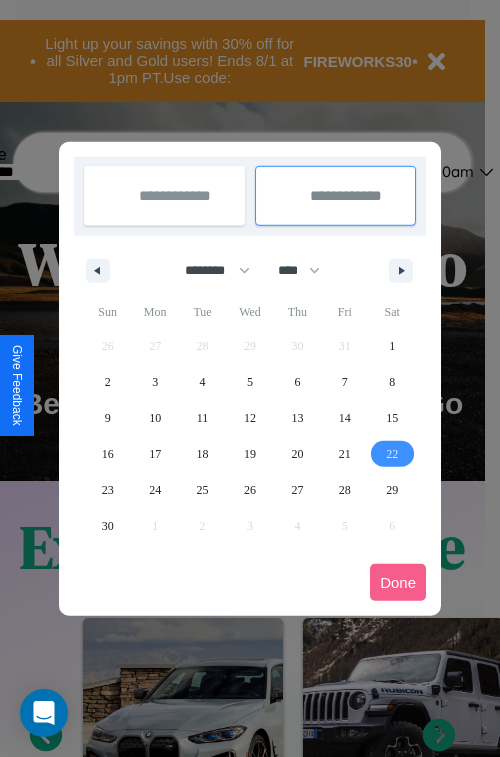 click on "22" at bounding box center (392, 454) 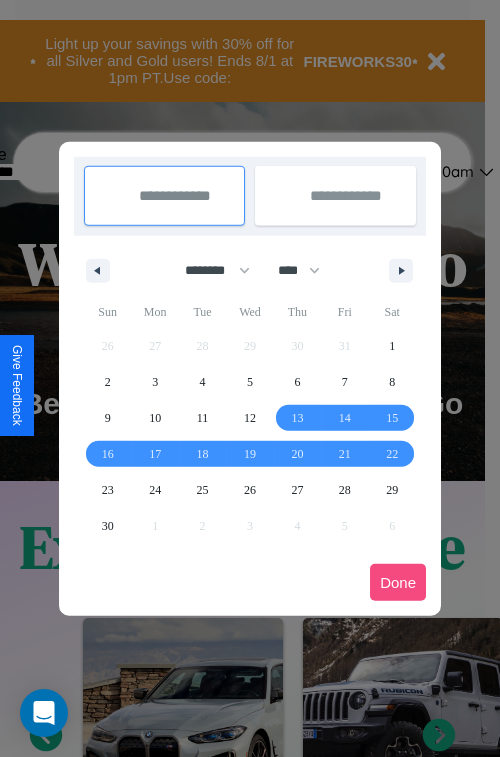 click on "Done" at bounding box center [398, 582] 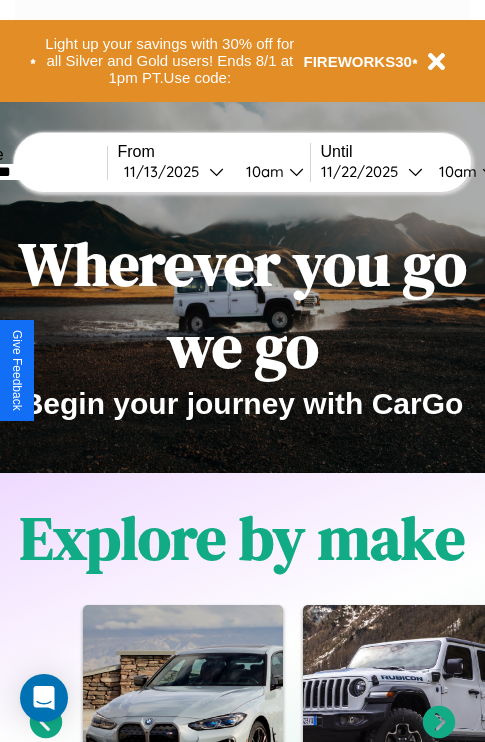 scroll, scrollTop: 0, scrollLeft: 78, axis: horizontal 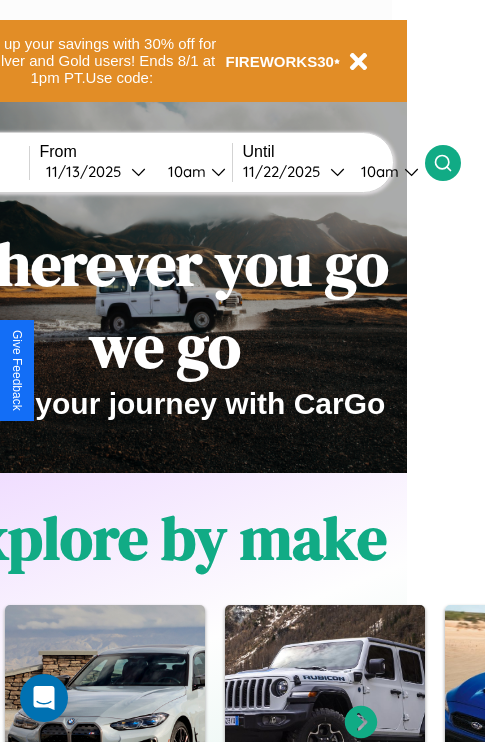 click 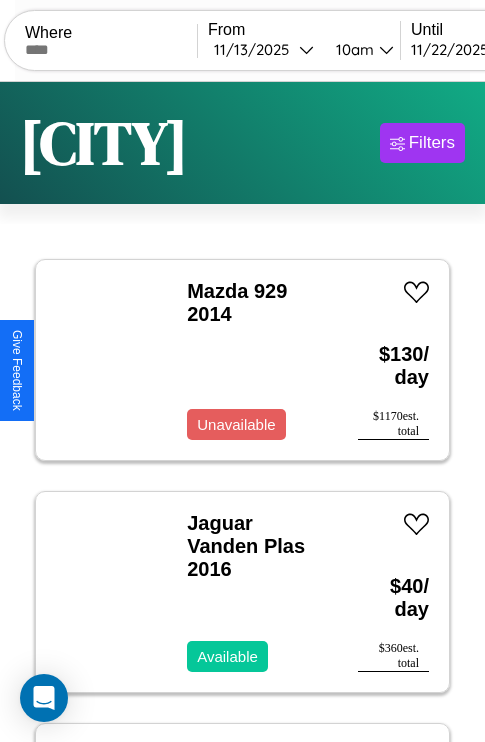 scroll, scrollTop: 66, scrollLeft: 0, axis: vertical 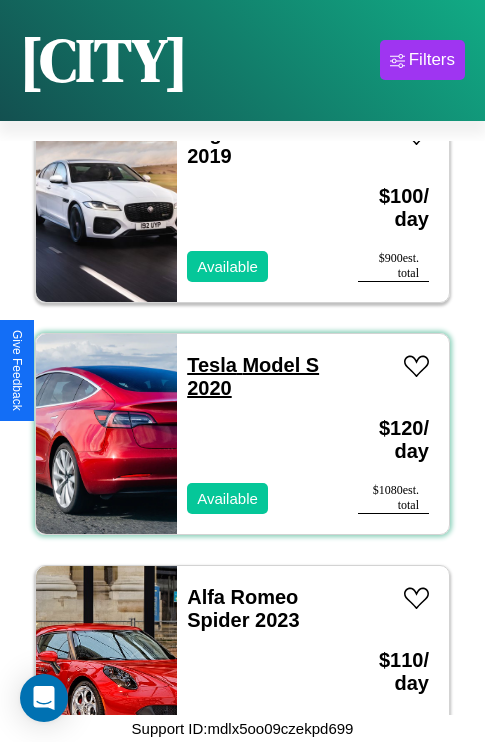 click on "Tesla   Model S   2020" at bounding box center (253, 376) 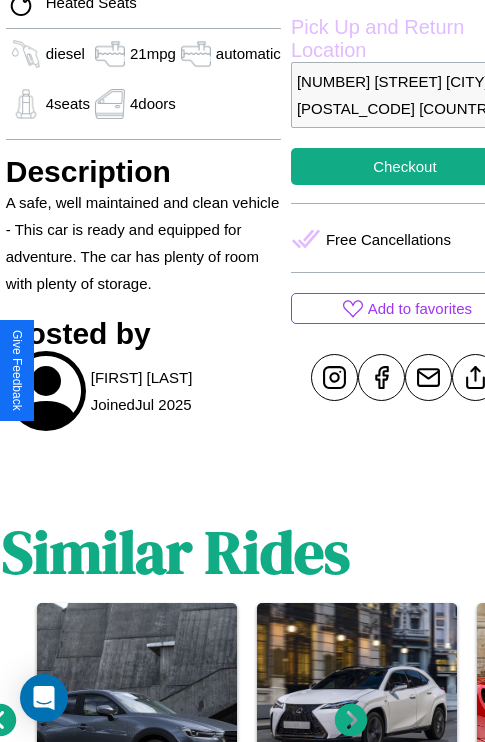 scroll, scrollTop: 619, scrollLeft: 68, axis: both 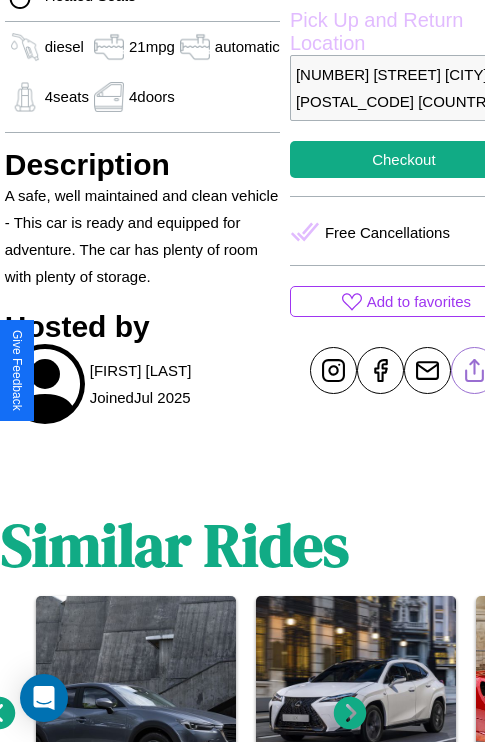 click 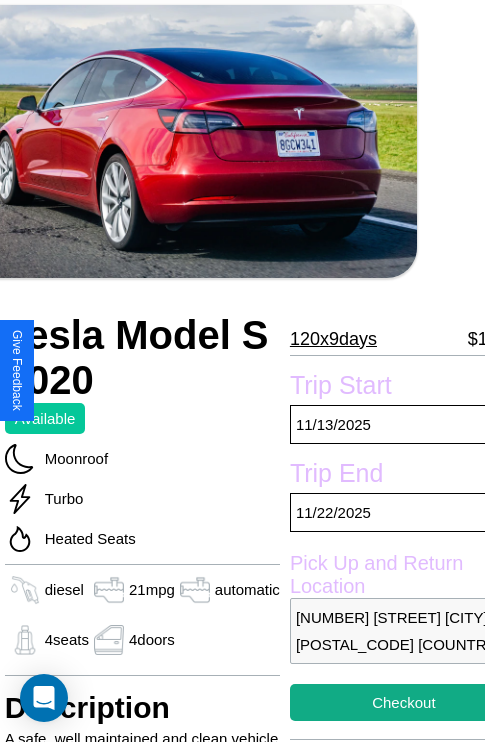 scroll, scrollTop: 44, scrollLeft: 68, axis: both 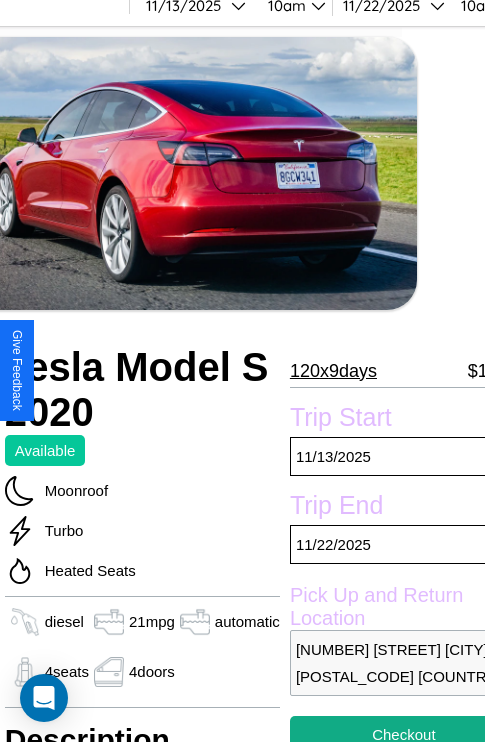 click on "[NUMBER] x [NUMBER] days" at bounding box center (333, 371) 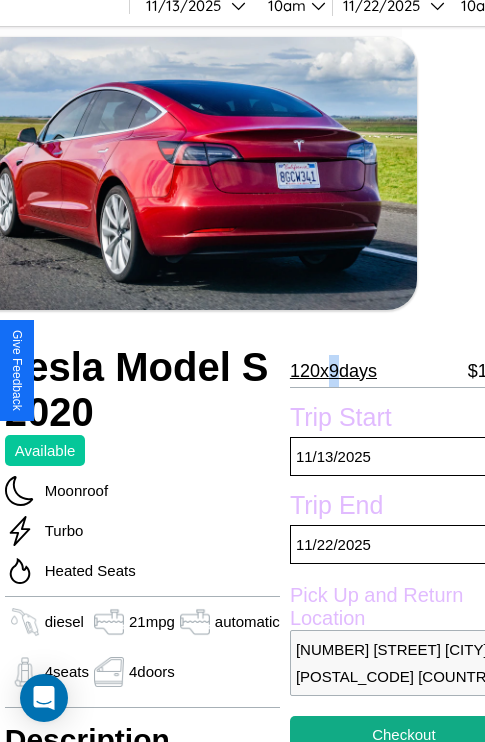 click on "[NUMBER] x [NUMBER] days" at bounding box center (333, 371) 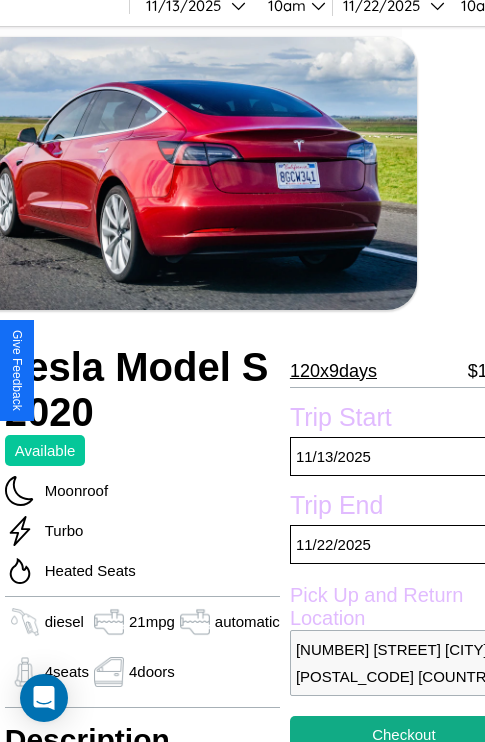 click on "[NUMBER] x [NUMBER] days" at bounding box center (333, 371) 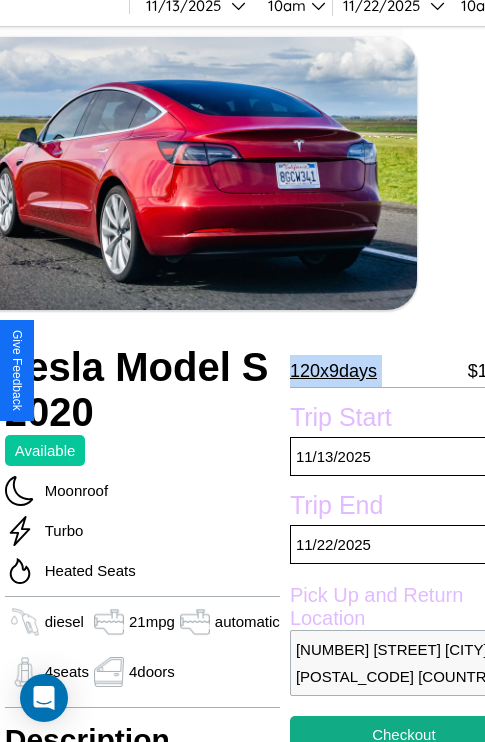click on "[NUMBER] x [NUMBER] days" at bounding box center [333, 371] 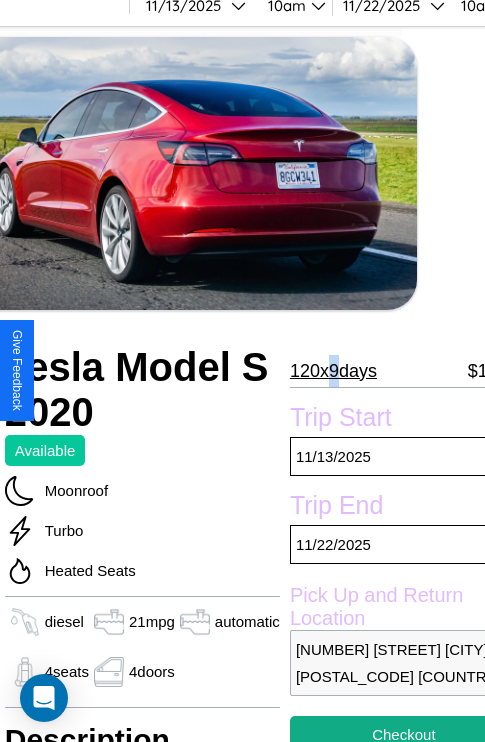 click on "[NUMBER] x [NUMBER] days" at bounding box center [333, 371] 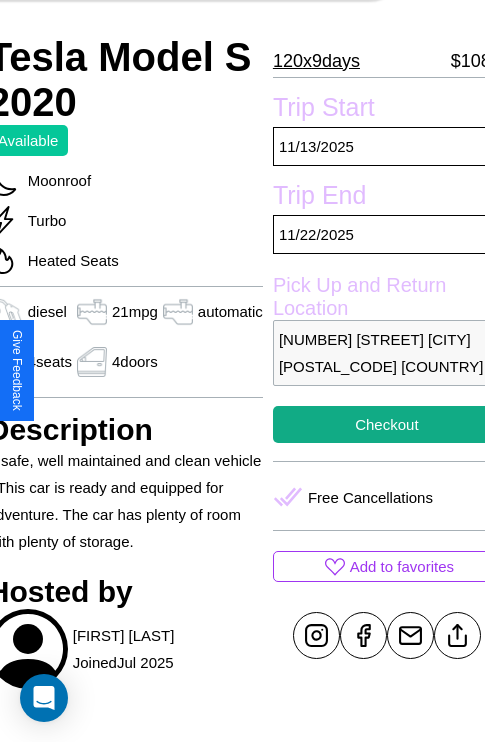 scroll, scrollTop: 408, scrollLeft: 88, axis: both 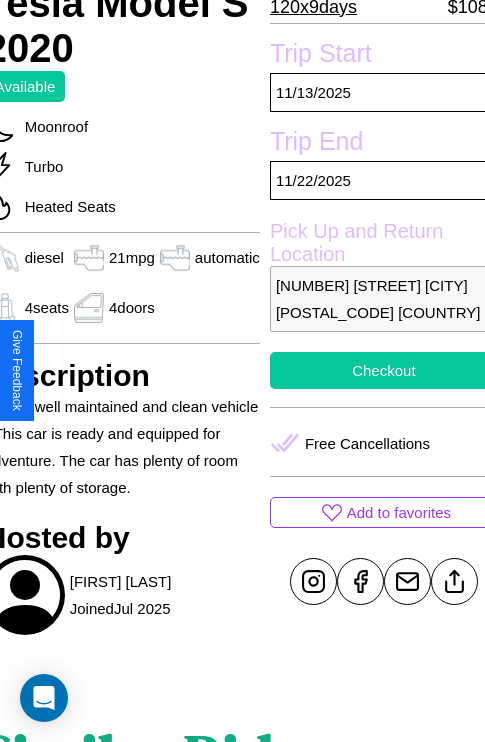click on "Checkout" at bounding box center (384, 370) 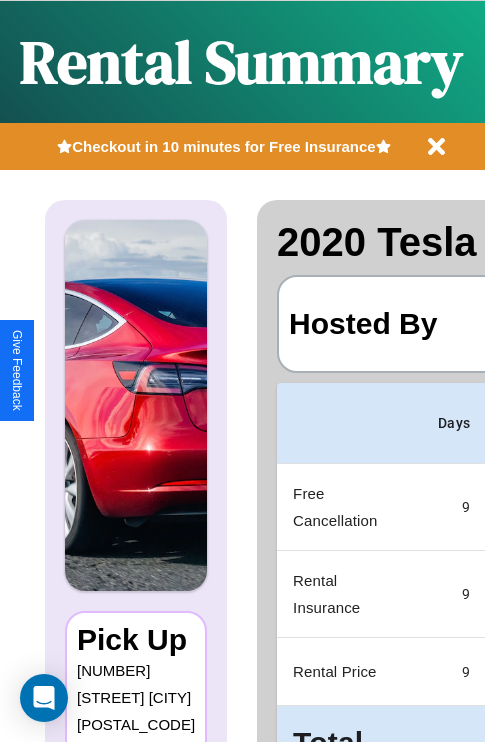 scroll, scrollTop: 0, scrollLeft: 382, axis: horizontal 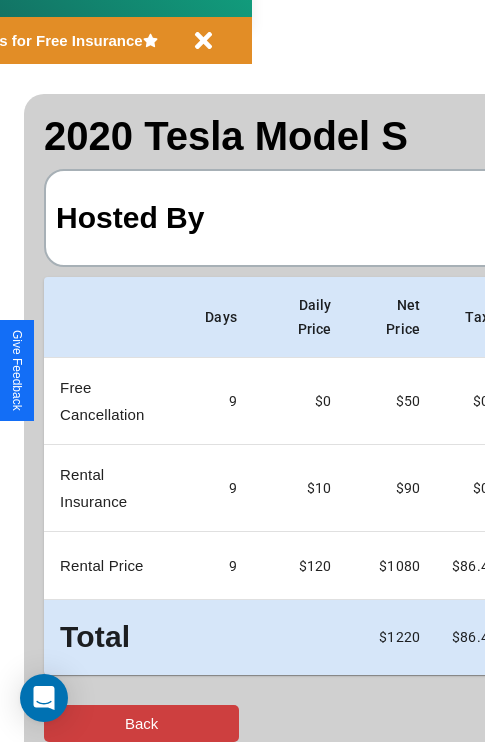 click on "Back" at bounding box center (141, 723) 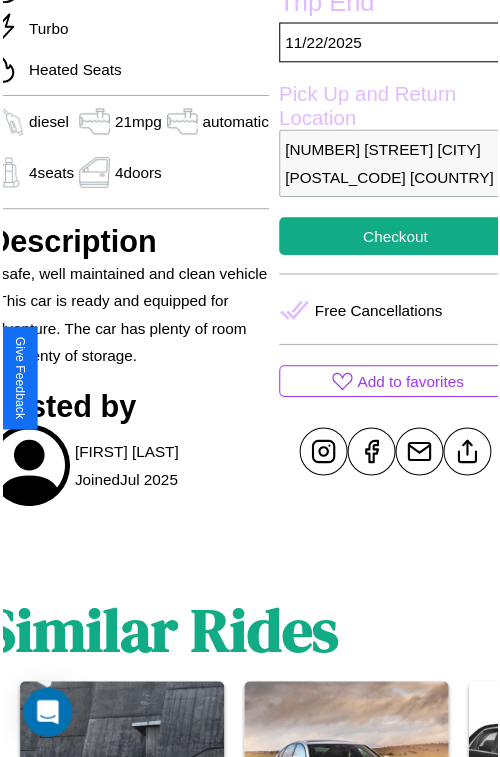 scroll, scrollTop: 550, scrollLeft: 88, axis: both 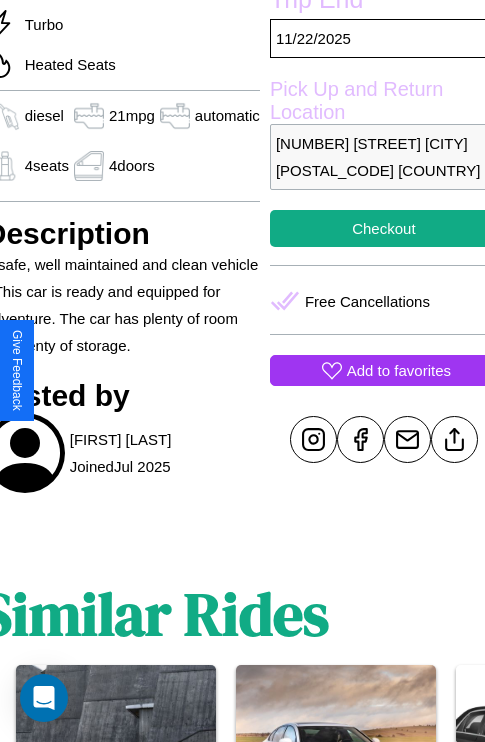 click on "Add to favorites" at bounding box center (399, 370) 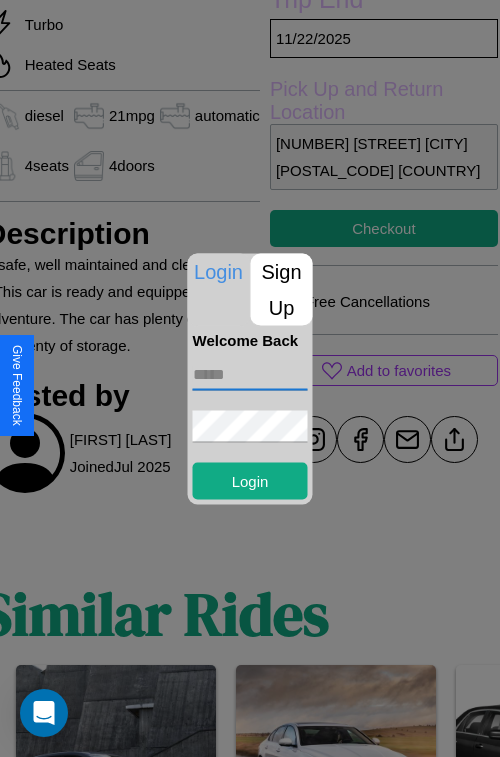click at bounding box center [250, 374] 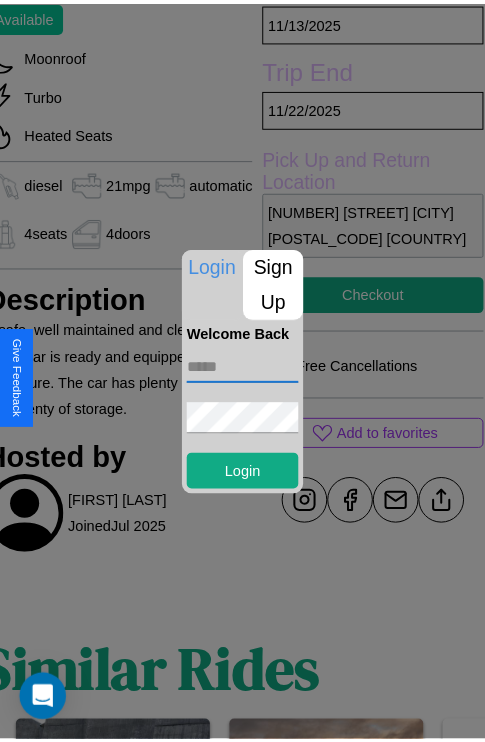 scroll, scrollTop: 400, scrollLeft: 88, axis: both 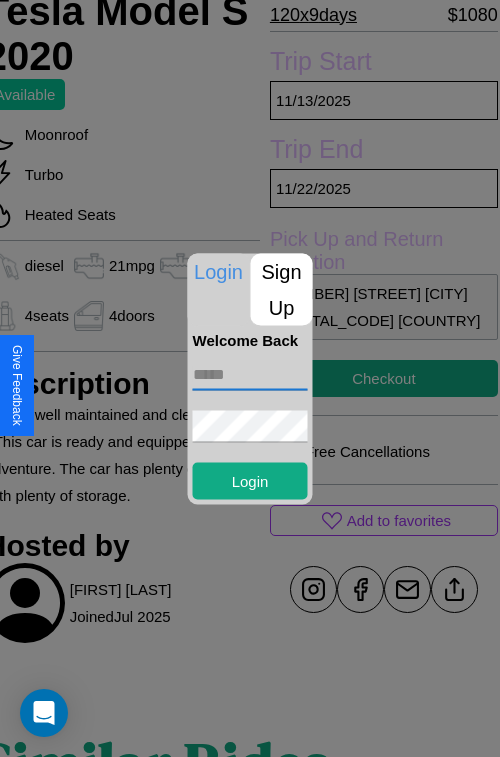 click at bounding box center (250, 378) 